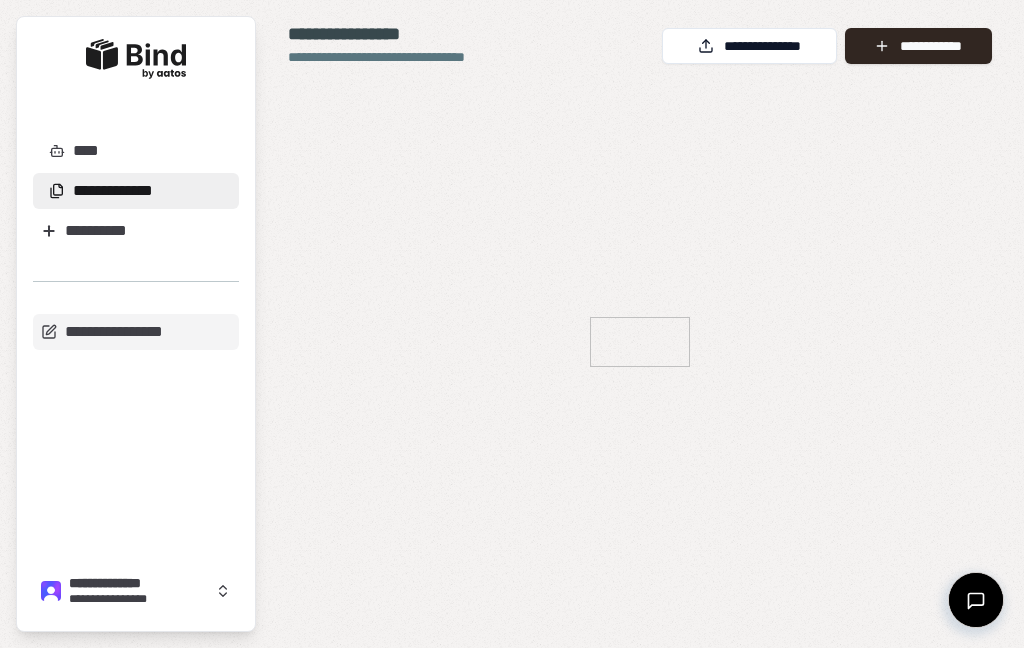 scroll, scrollTop: 0, scrollLeft: 0, axis: both 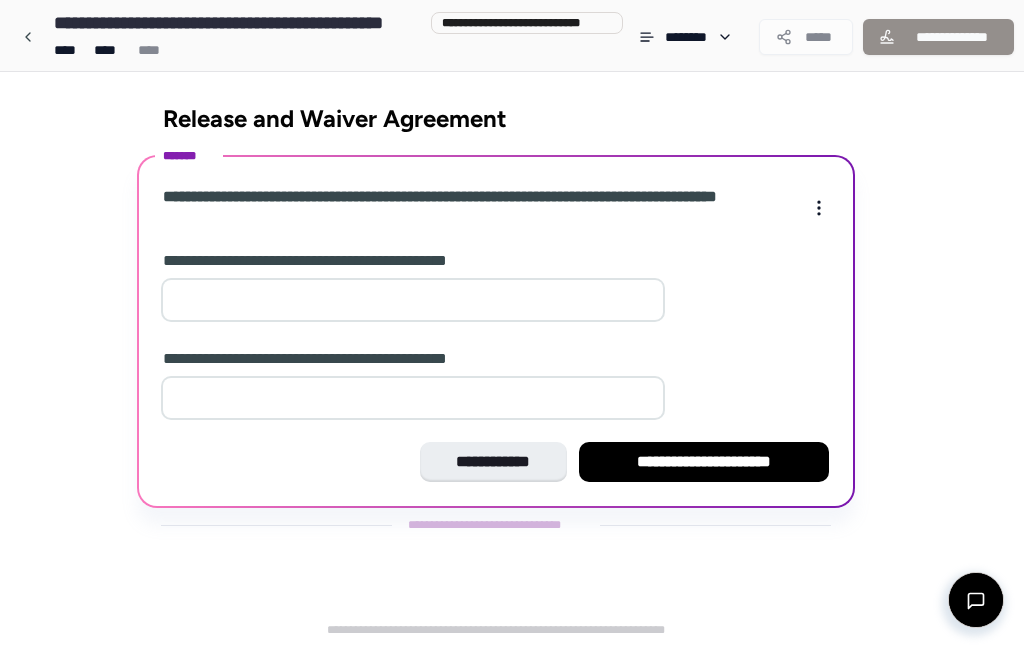click on "**********" at bounding box center (341, 261) 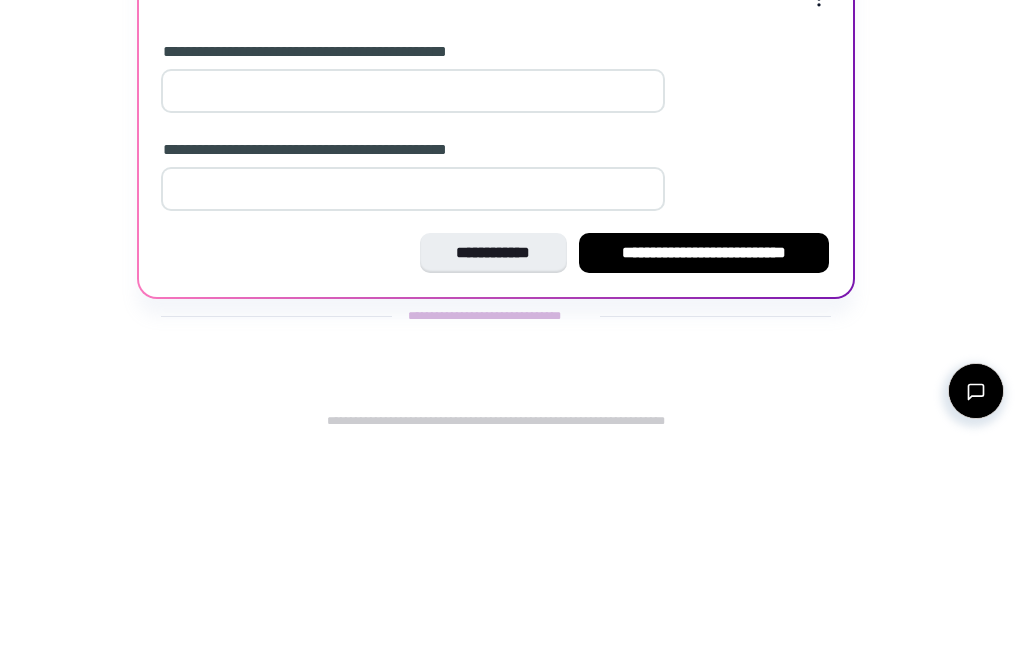 type on "*" 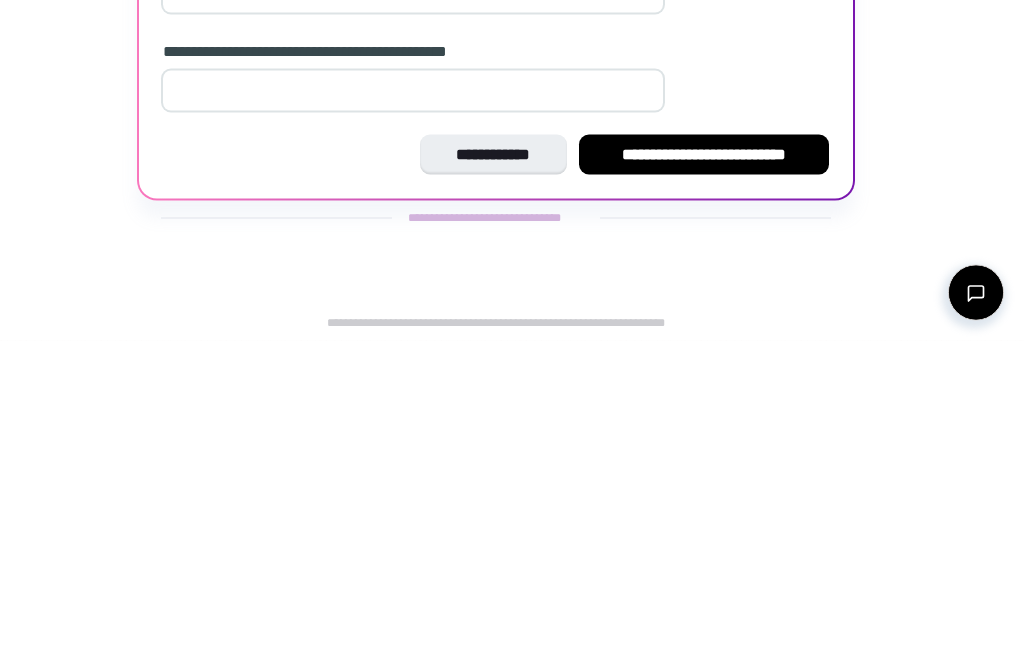 type on "*" 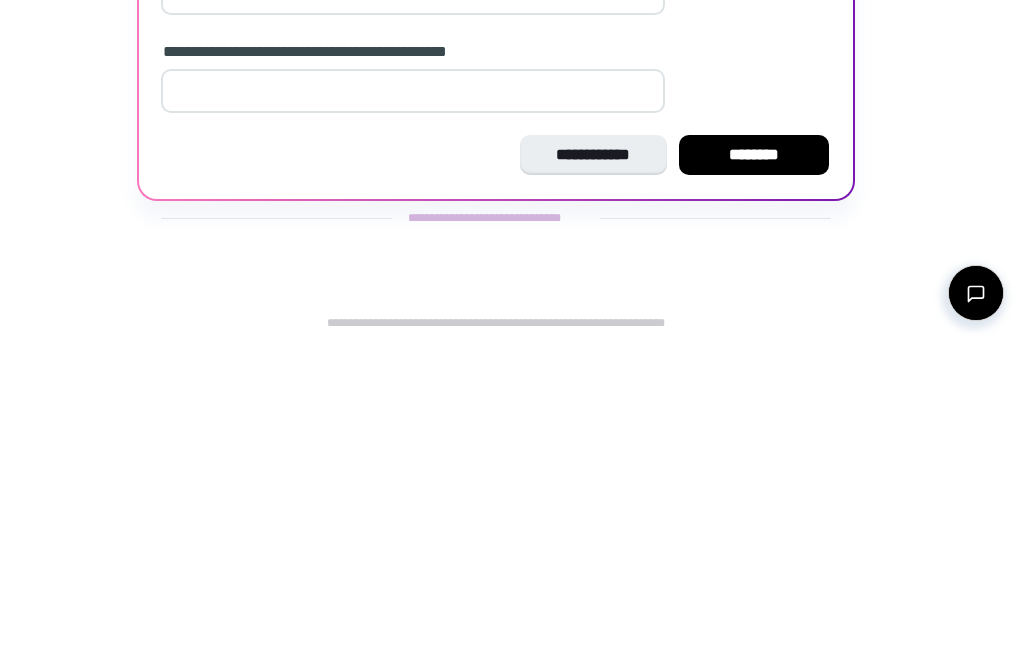 click on "**********" at bounding box center [593, 462] 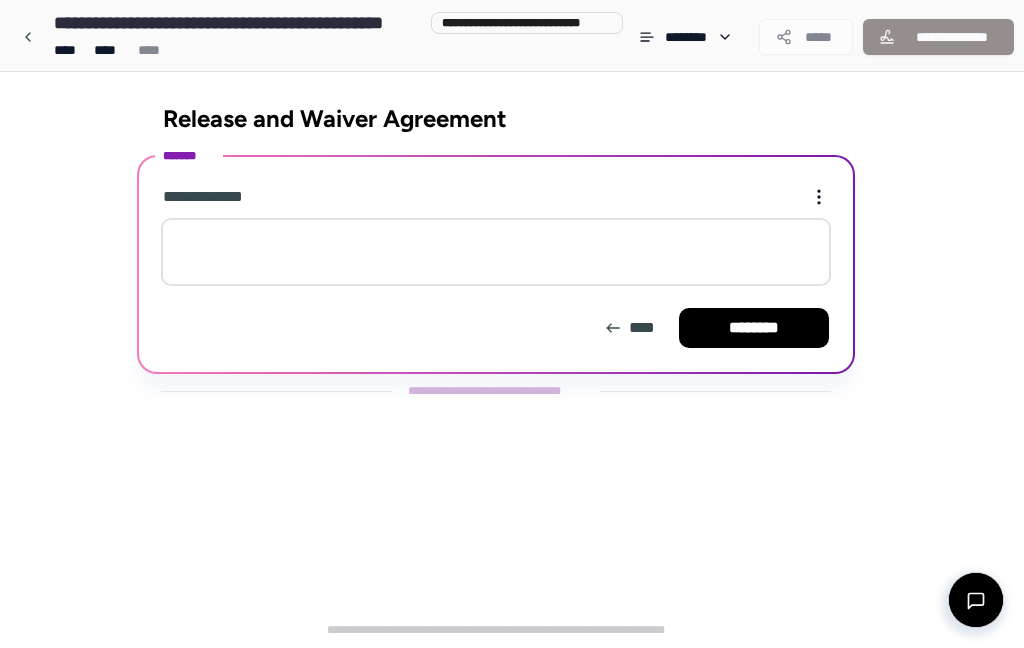 click at bounding box center (496, 252) 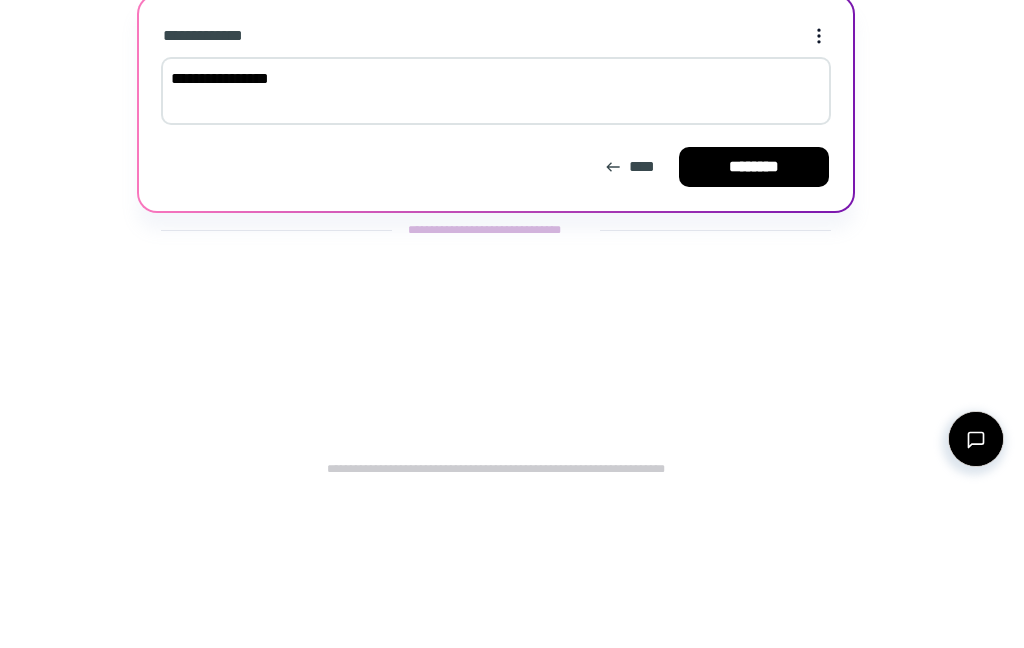 type on "**********" 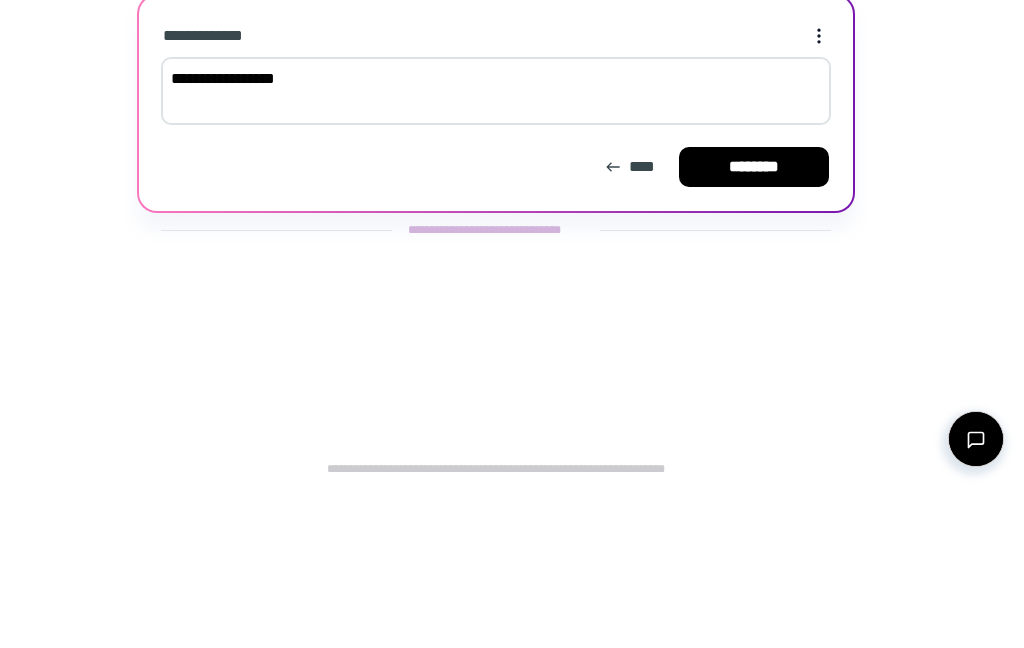 click on "********" at bounding box center (754, 328) 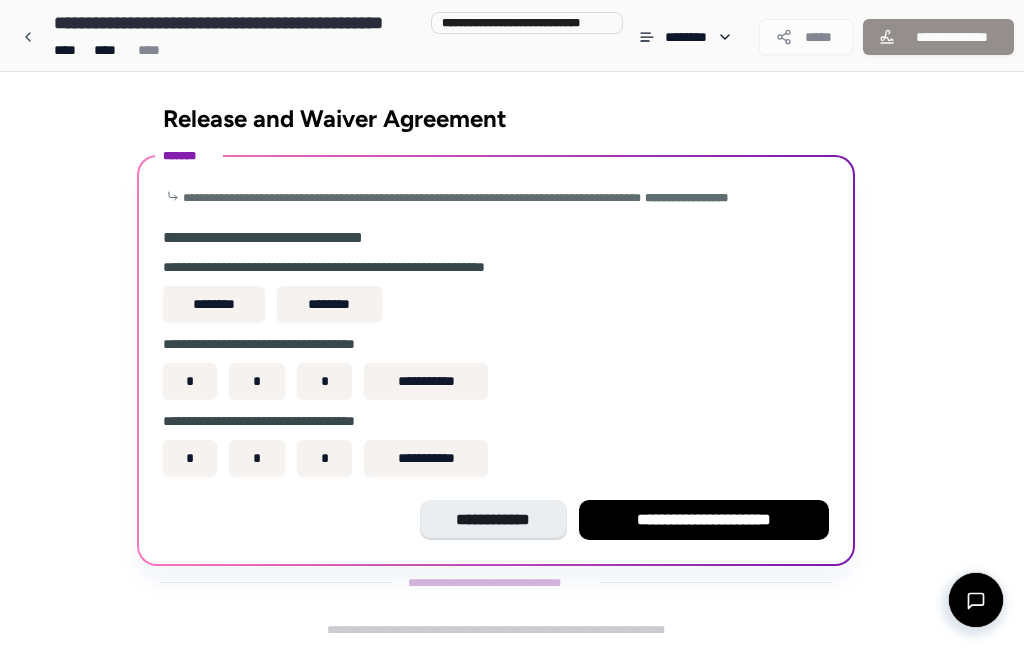 click on "********" at bounding box center [214, 304] 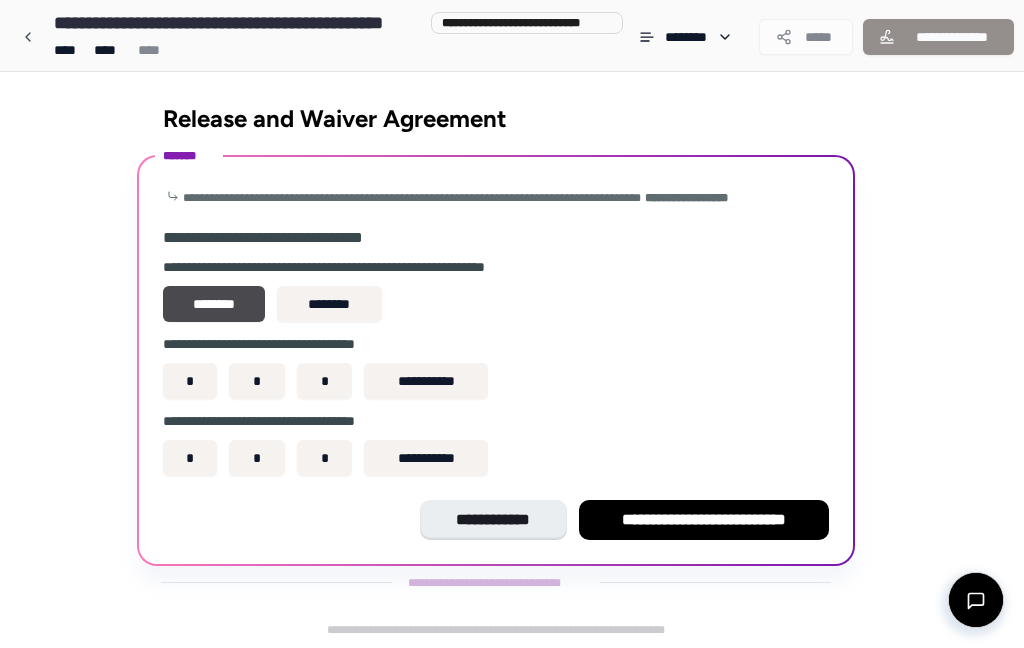 click on "*" at bounding box center (190, 381) 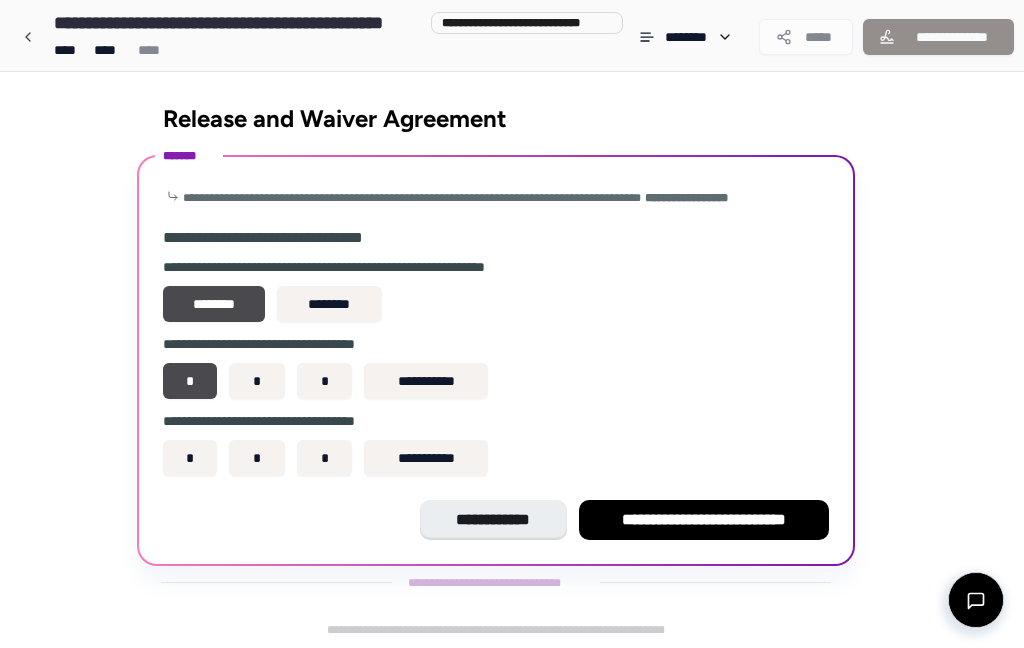 click on "*" at bounding box center [190, 458] 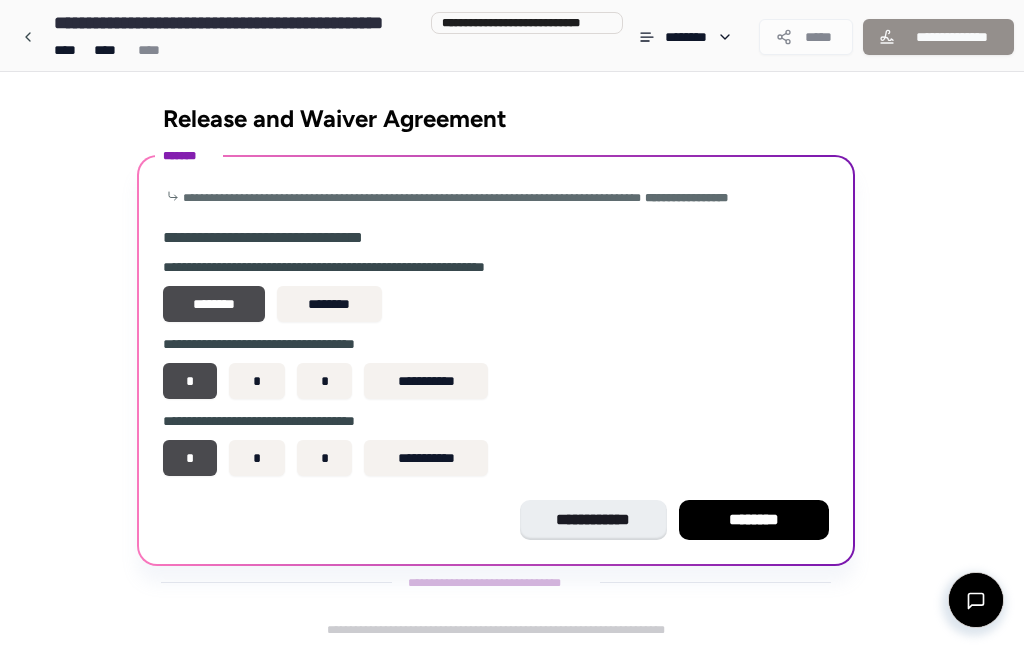 click on "********" at bounding box center (754, 520) 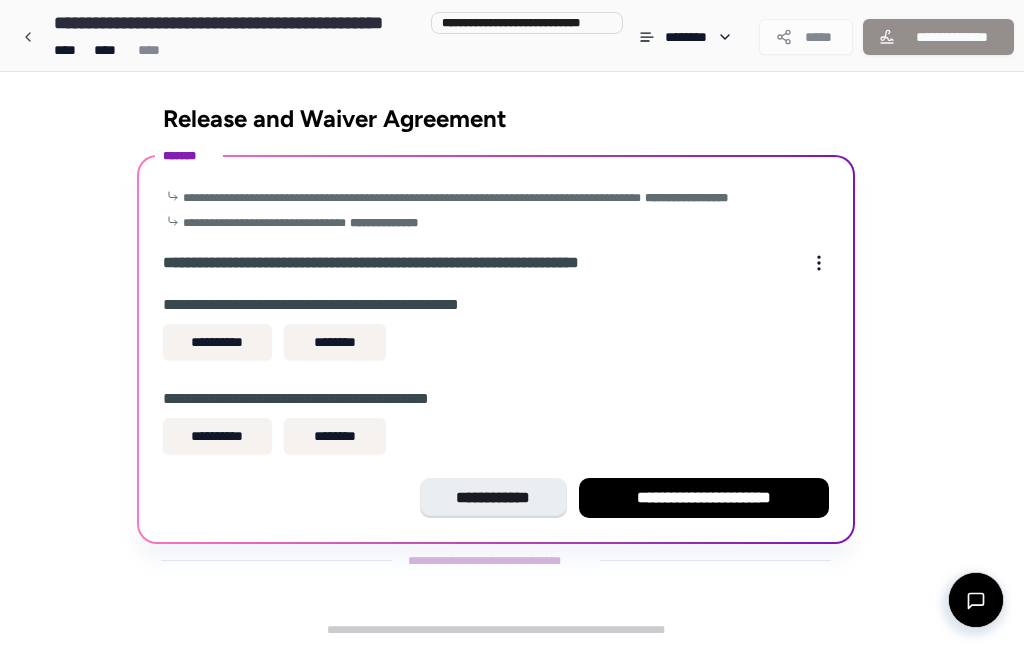 click on "**********" at bounding box center (217, 342) 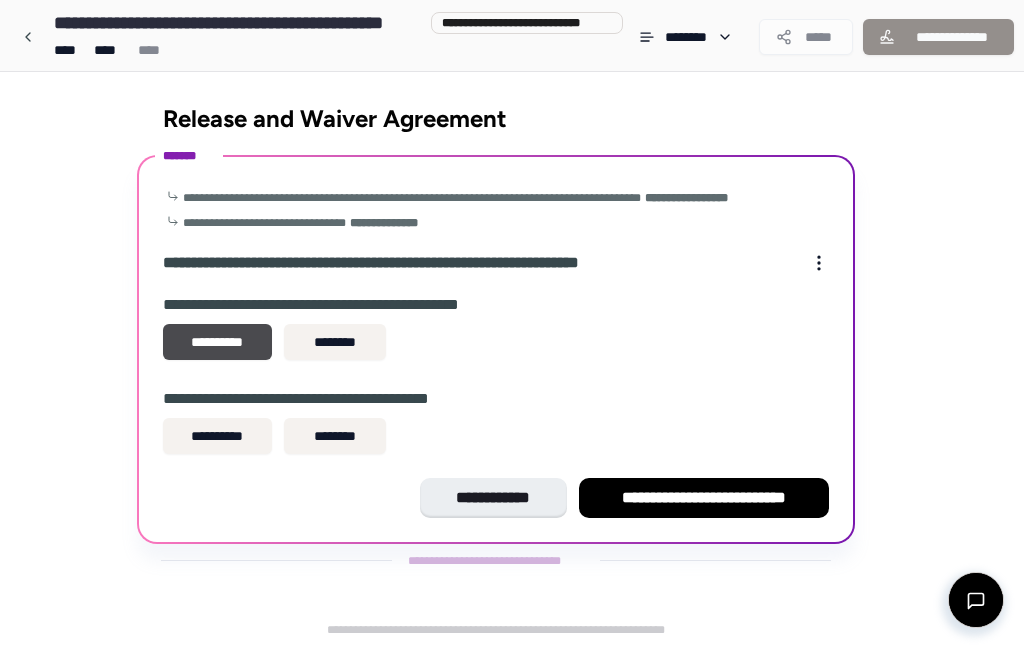 click on "**********" at bounding box center [217, 436] 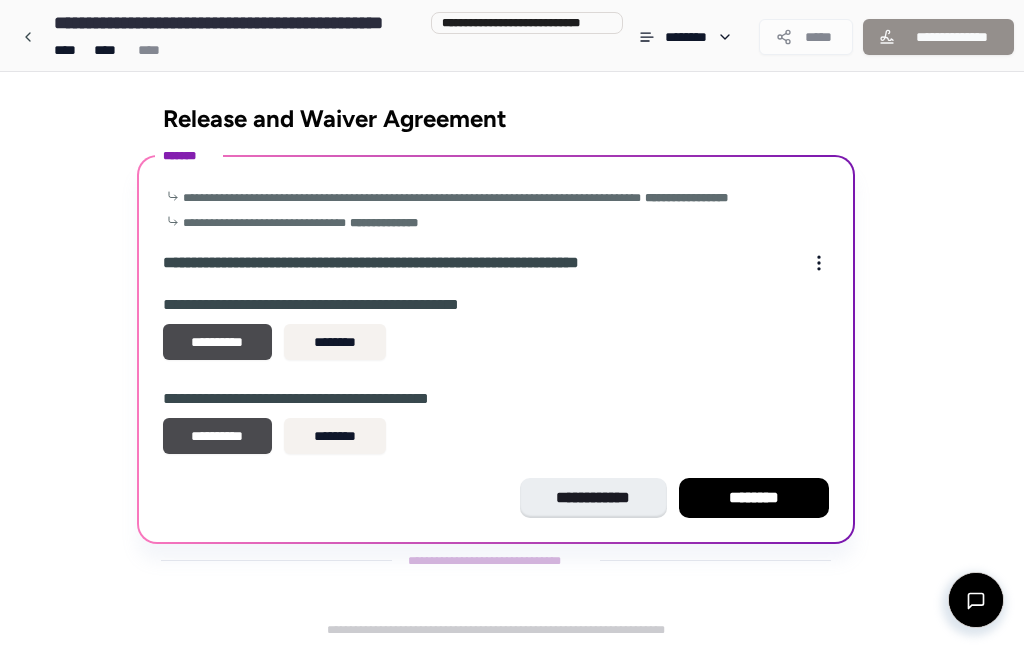 click on "********" at bounding box center (754, 498) 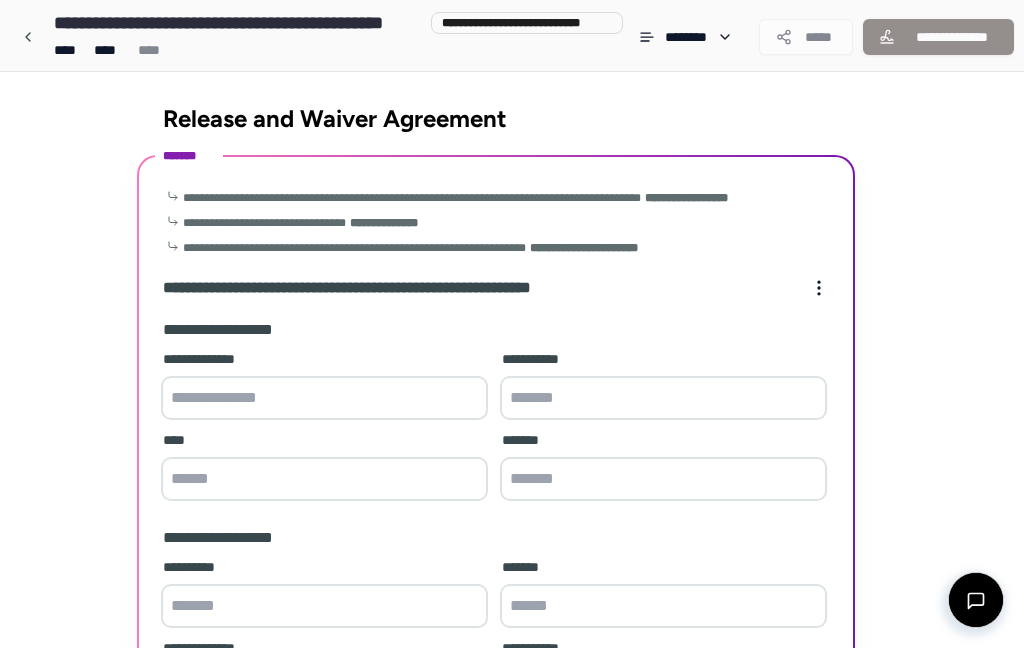 scroll, scrollTop: 308, scrollLeft: 0, axis: vertical 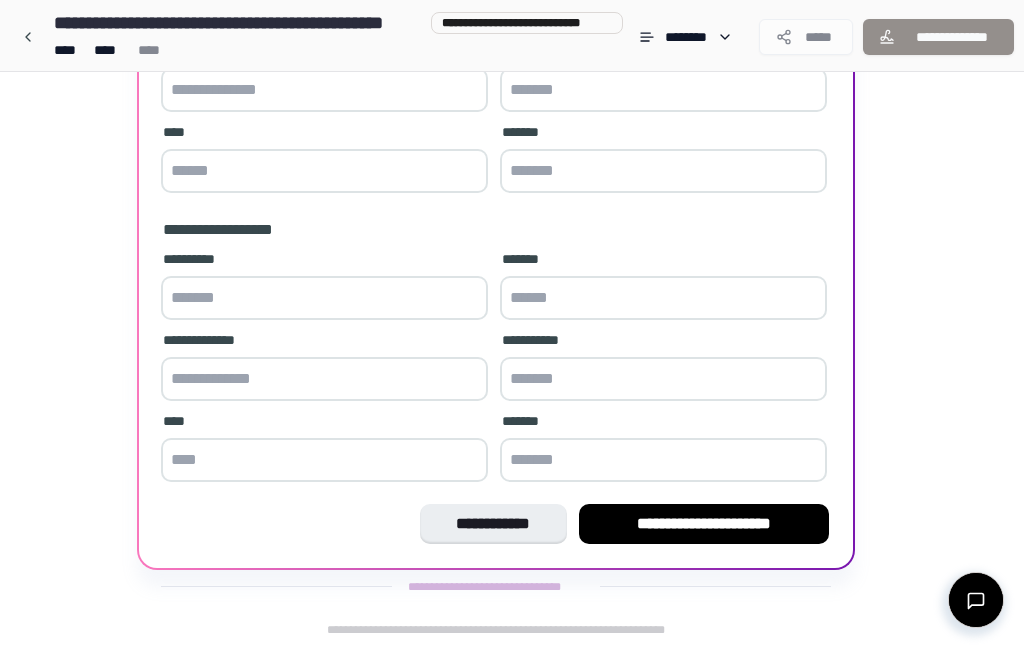 click at bounding box center [324, 298] 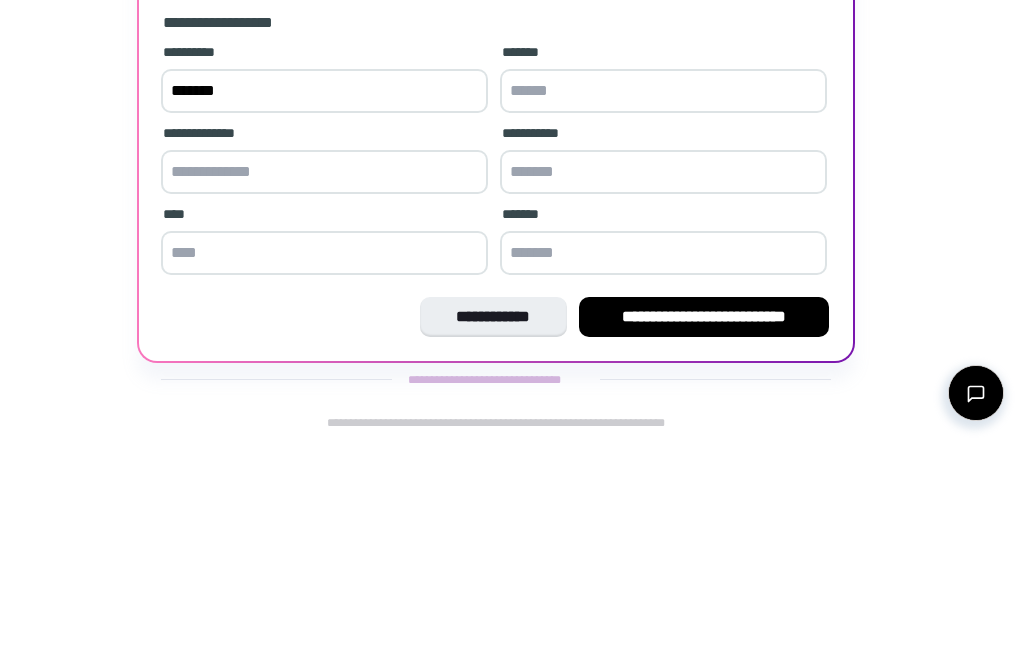 type on "*******" 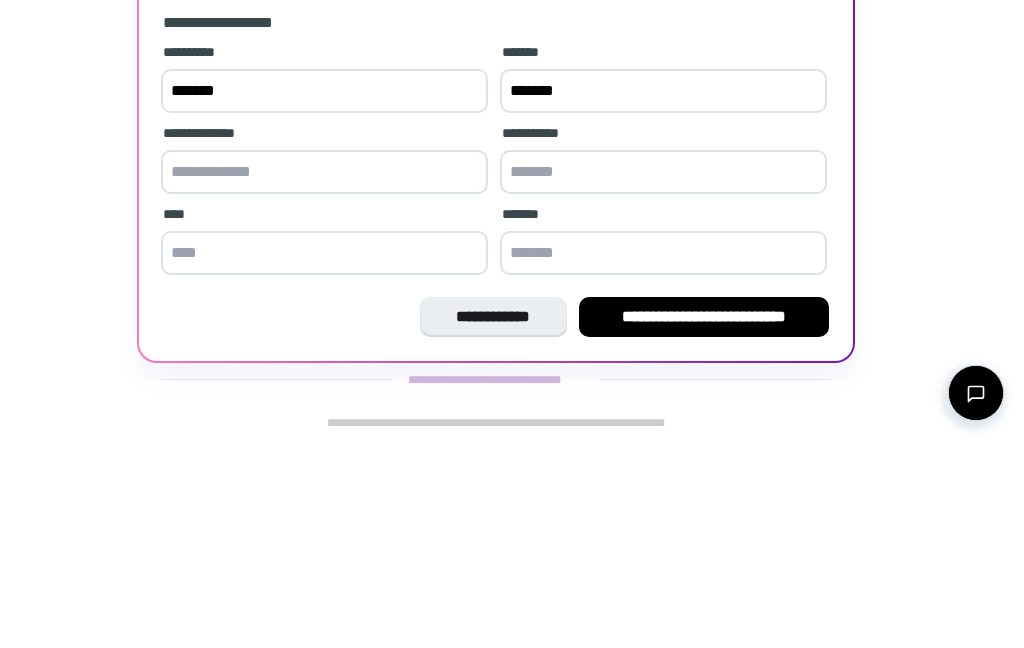 click at bounding box center [324, 379] 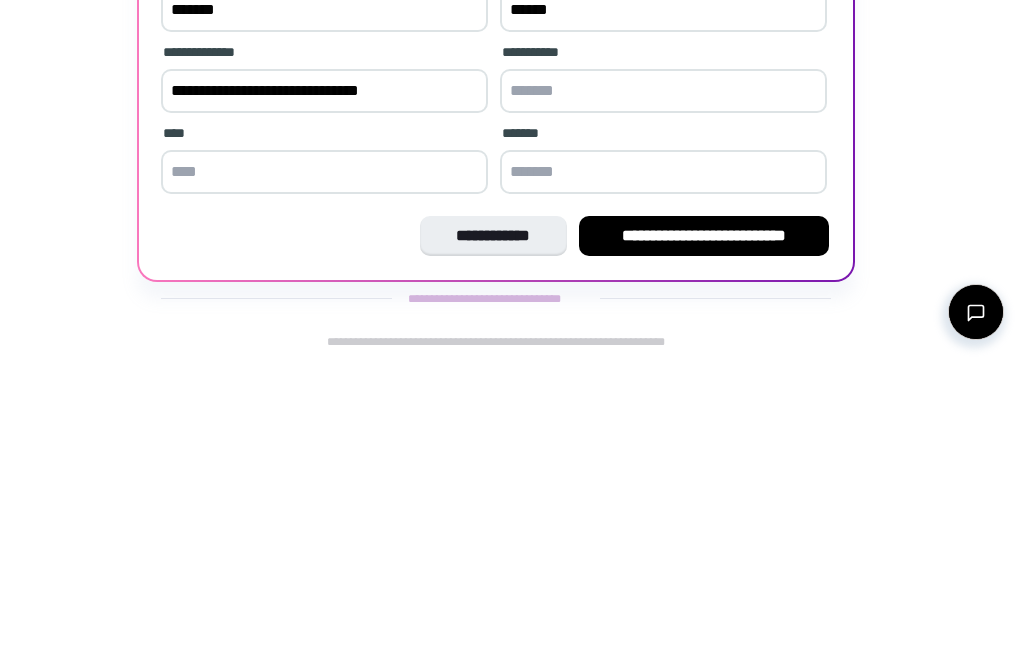 click at bounding box center [324, 460] 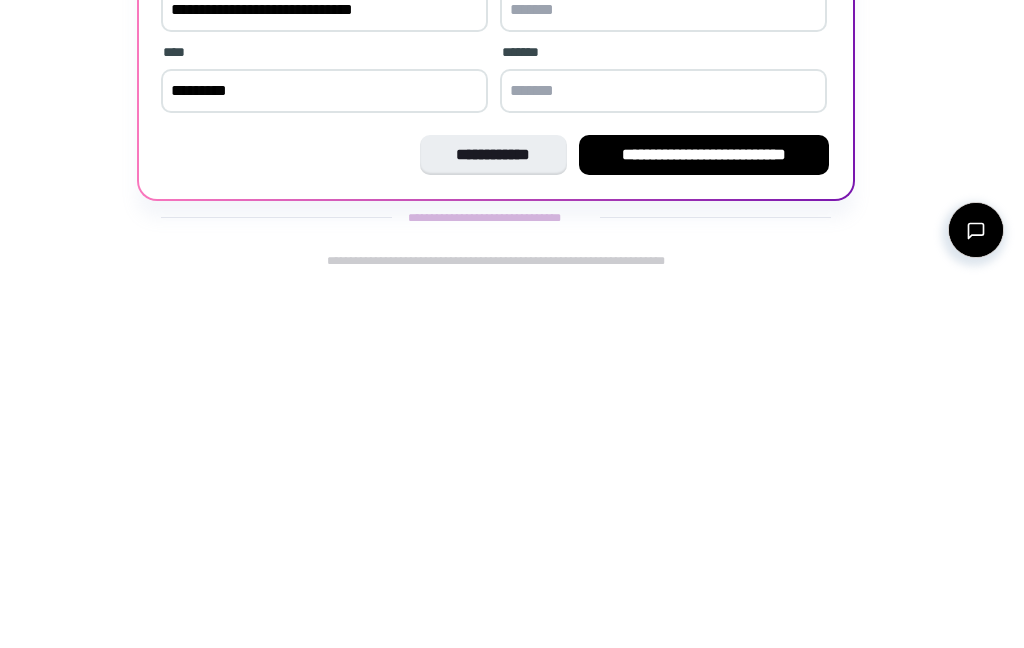 scroll, scrollTop: 281, scrollLeft: 0, axis: vertical 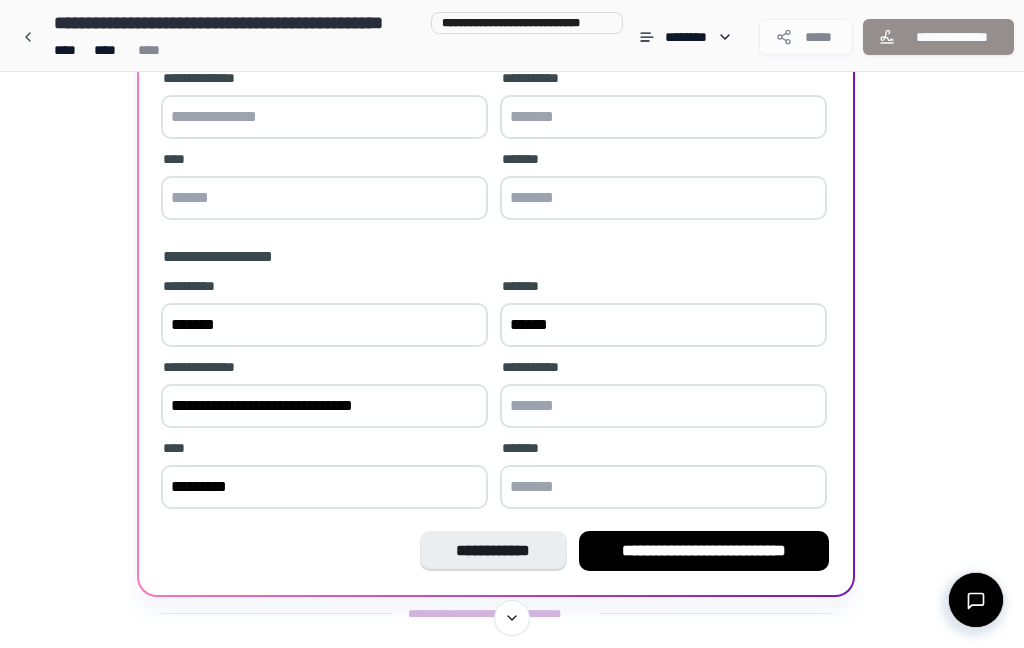 type on "*********" 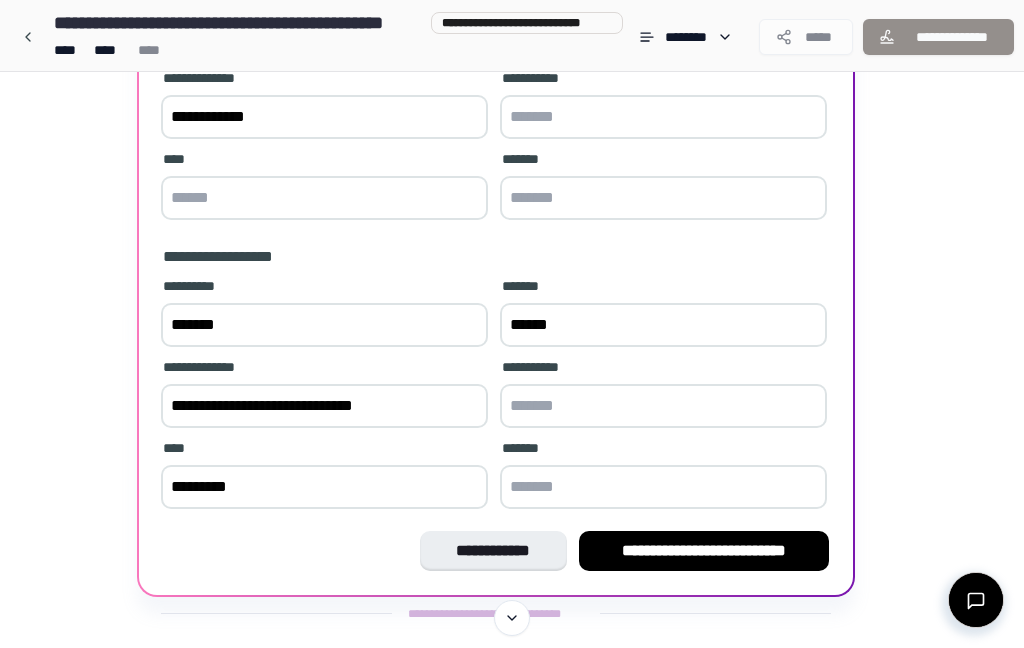 click on "**********" at bounding box center (324, 117) 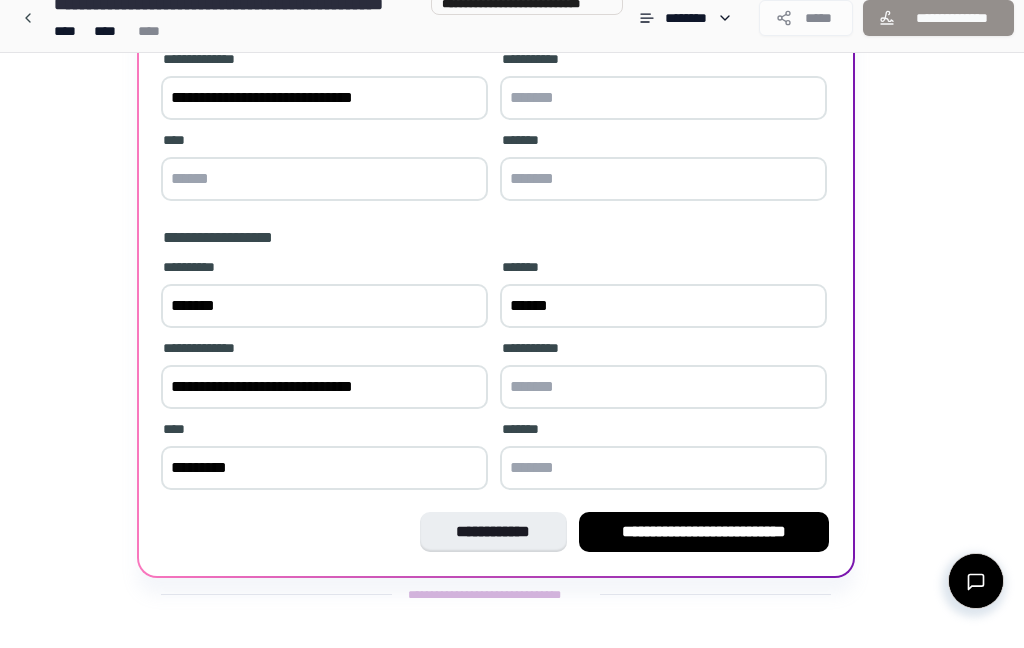 type on "**********" 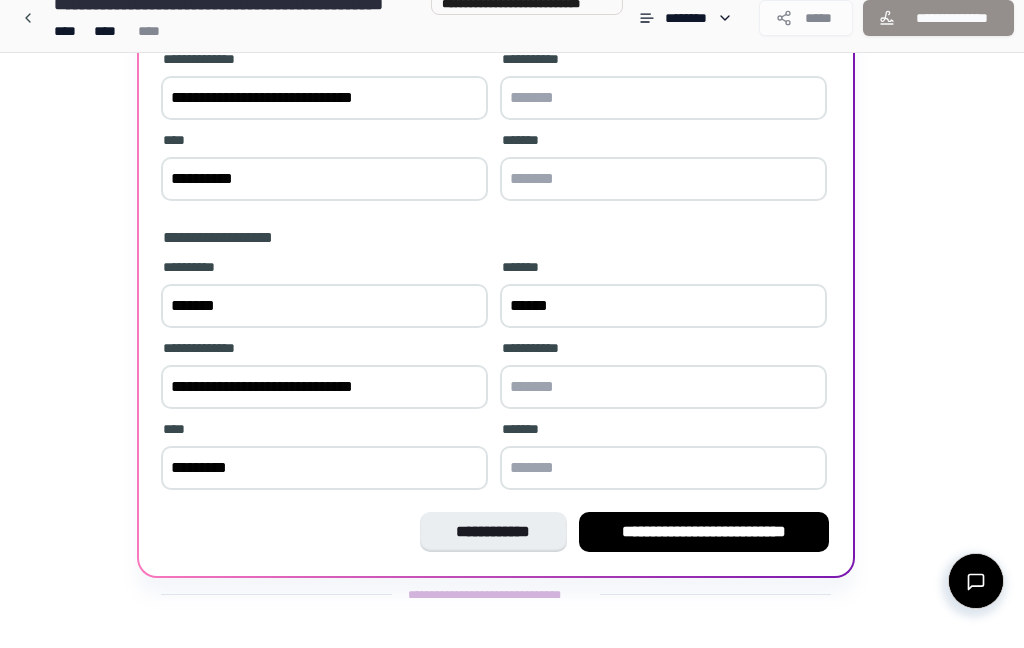 click at bounding box center [663, 117] 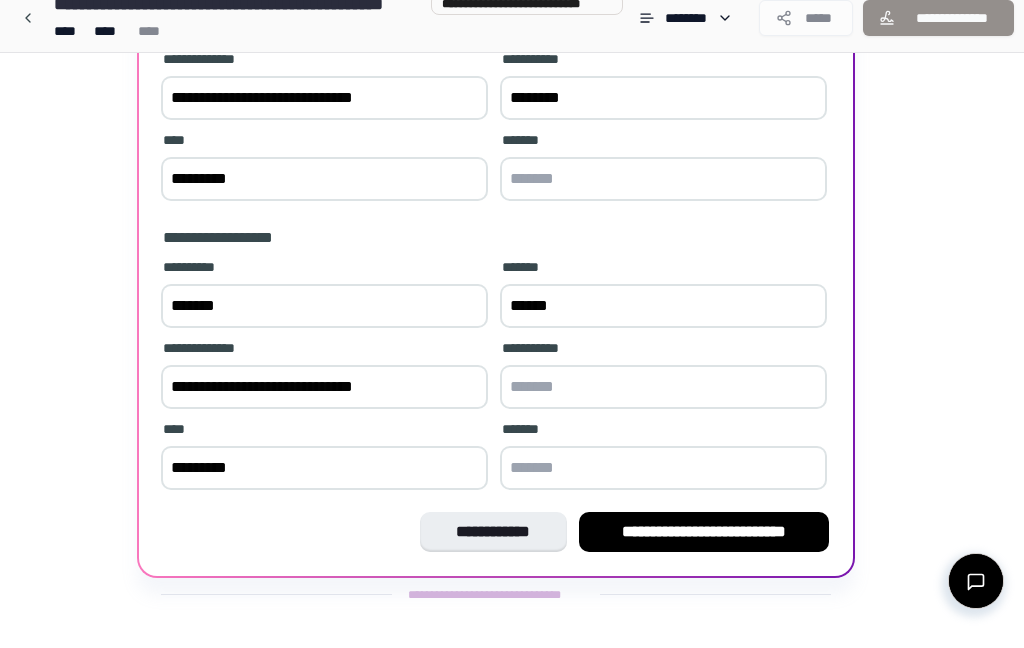scroll, scrollTop: 228, scrollLeft: 0, axis: vertical 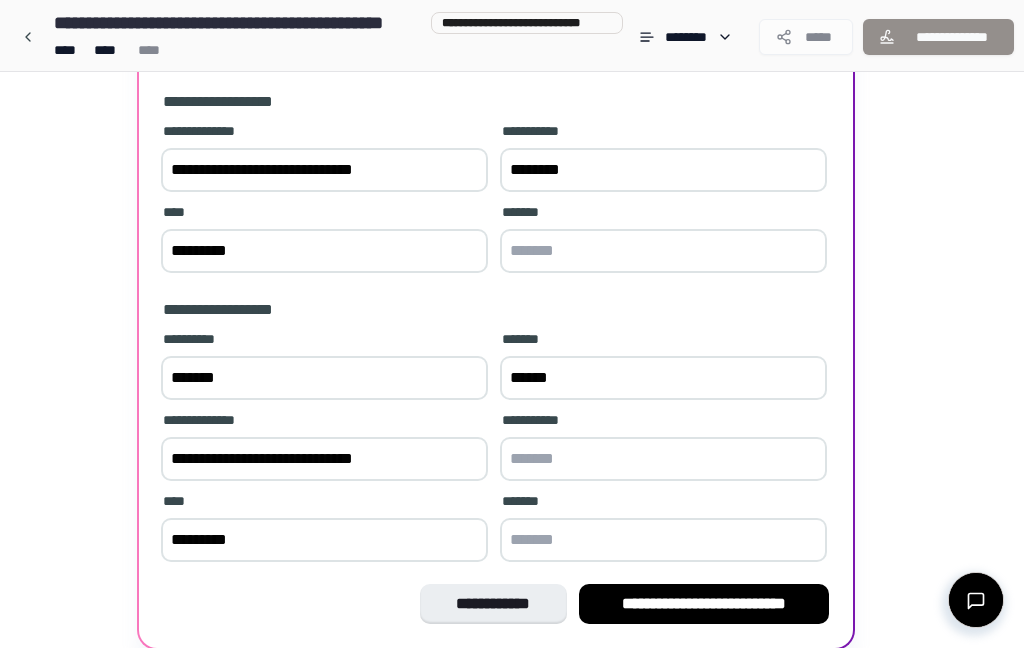 type on "********" 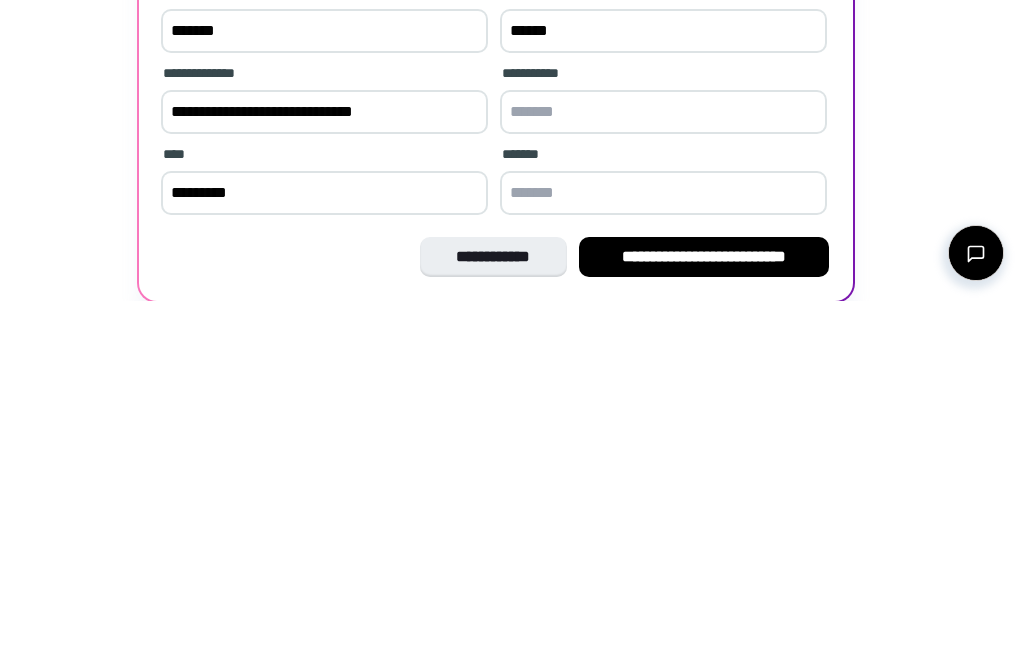 click at bounding box center [663, 459] 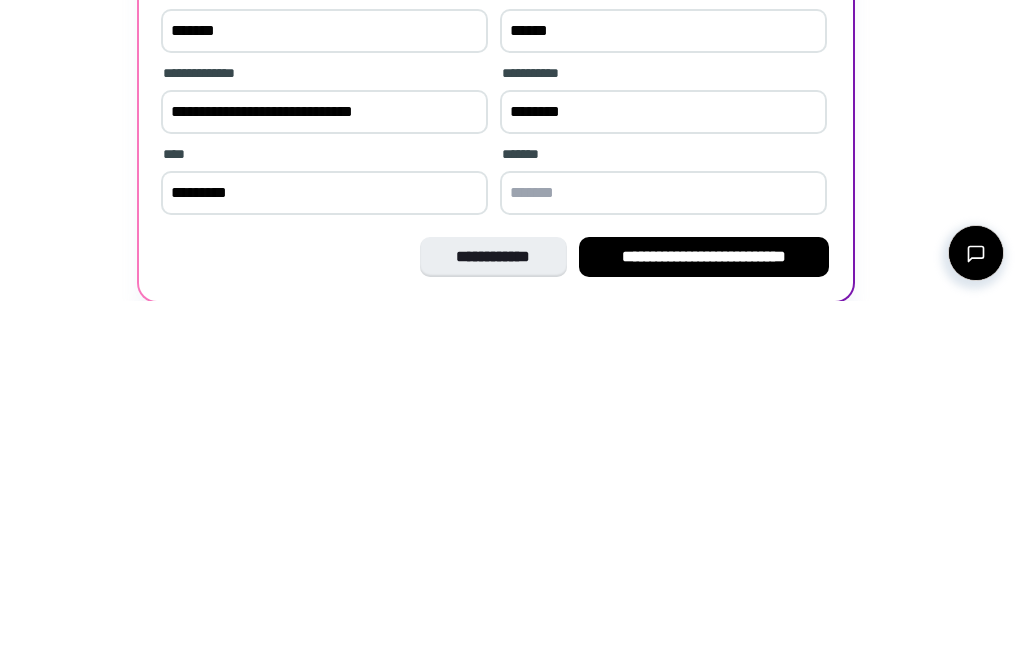 type on "********" 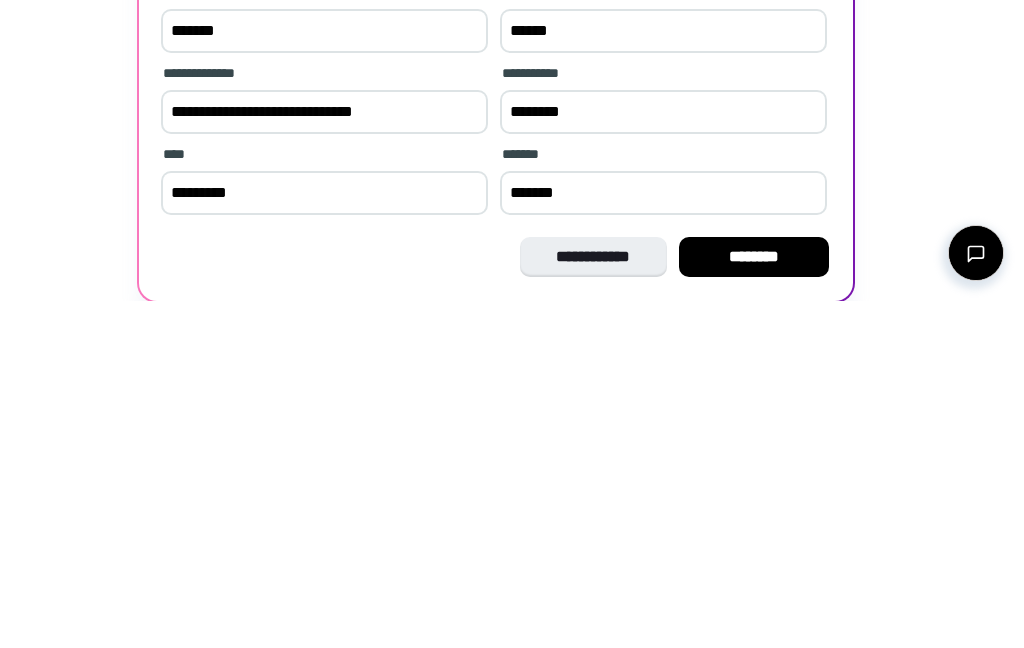 type on "*******" 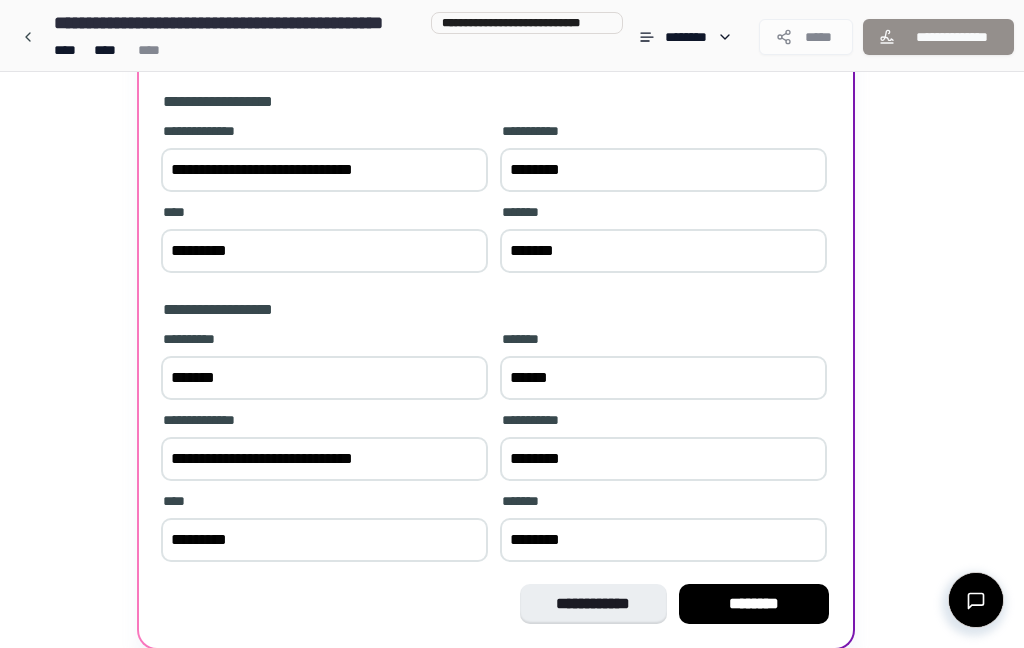 click on "********" at bounding box center (754, 604) 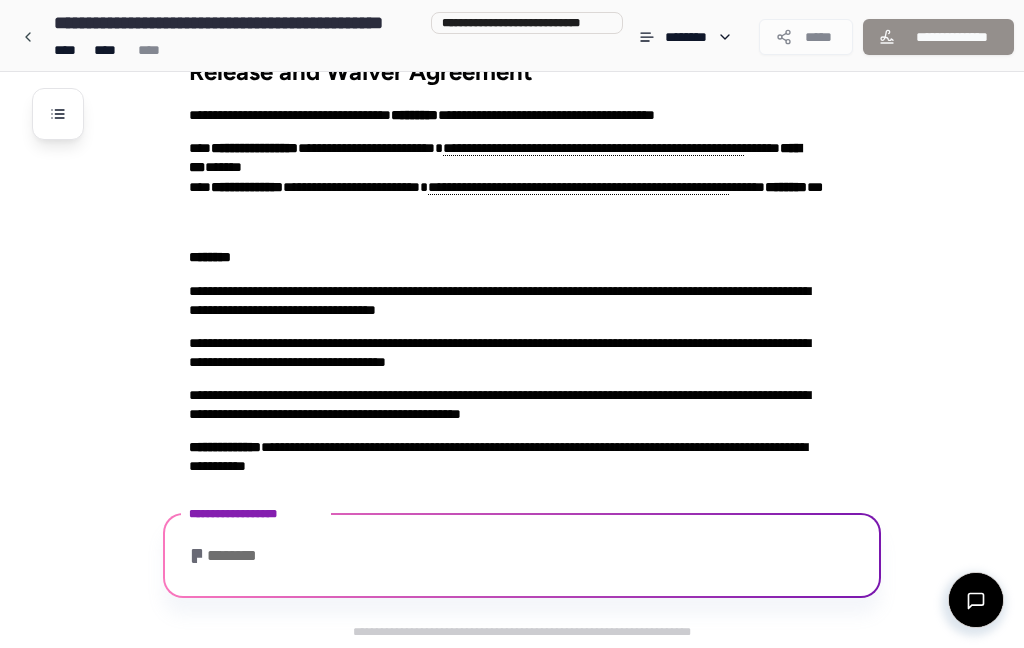 scroll, scrollTop: 205, scrollLeft: 0, axis: vertical 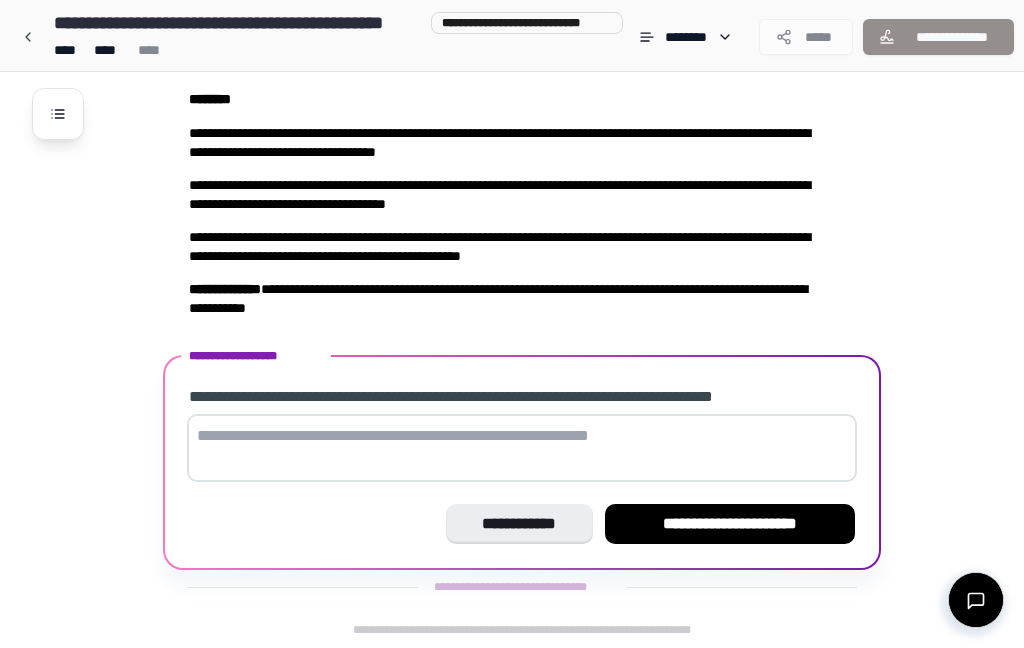 click at bounding box center (522, 448) 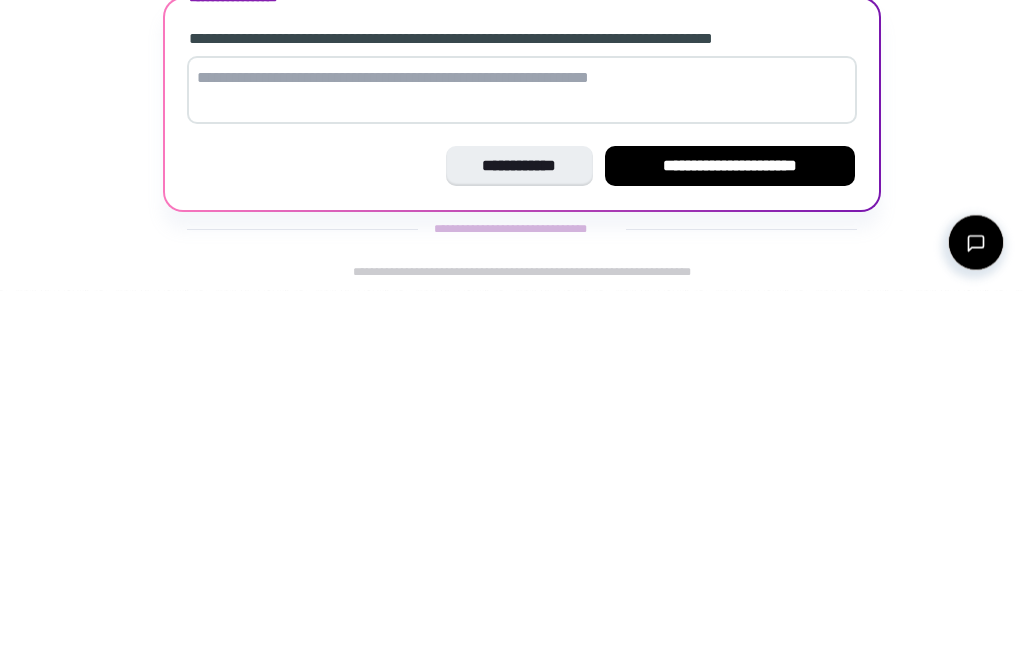 type on "*" 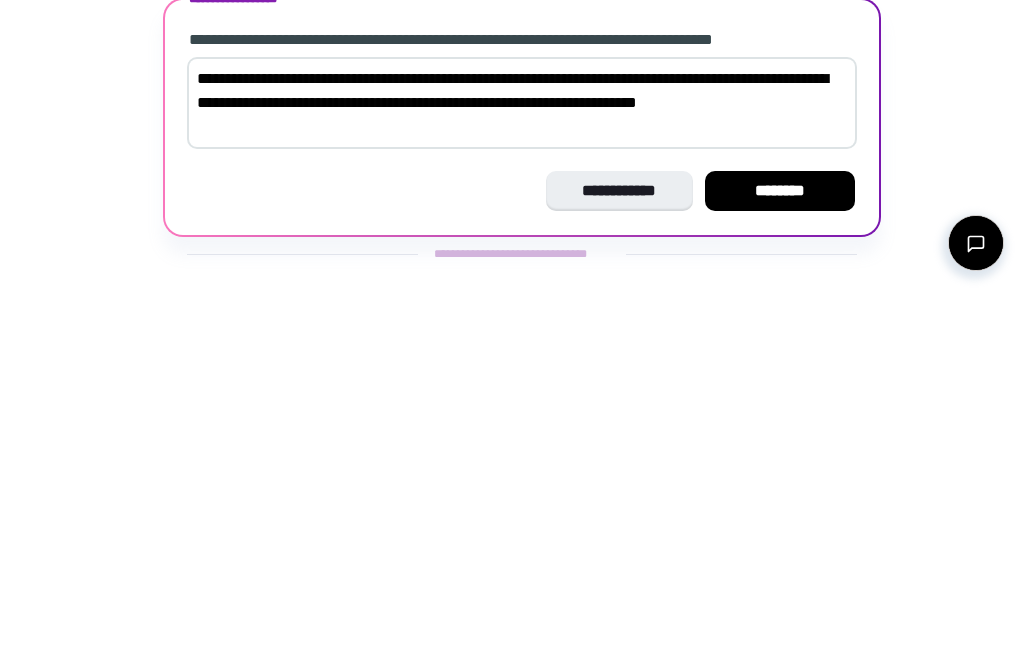 scroll, scrollTop: 229, scrollLeft: 0, axis: vertical 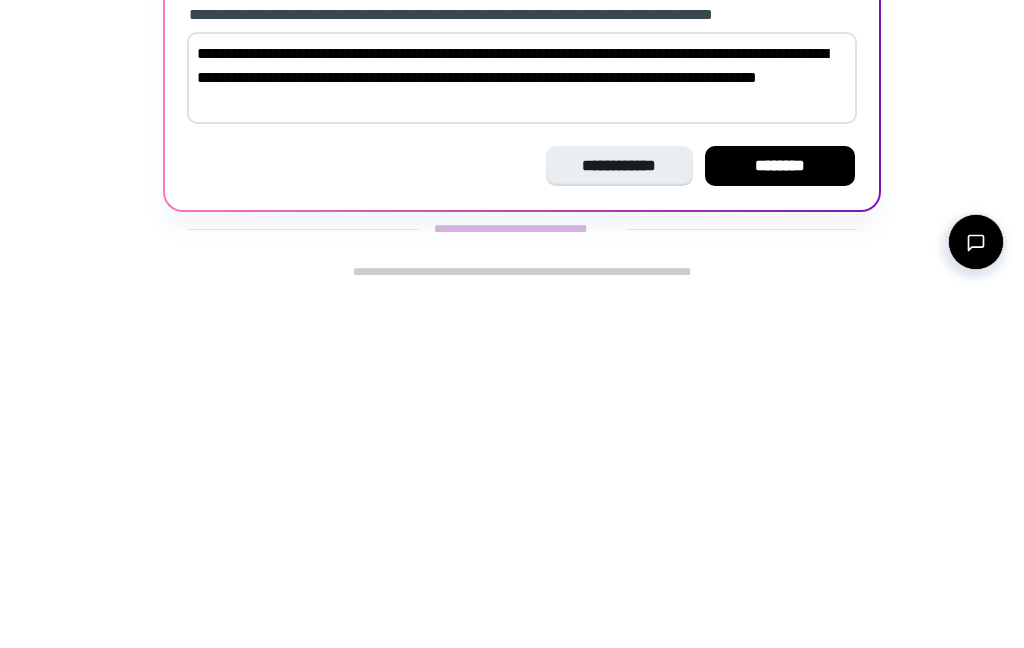 type on "**********" 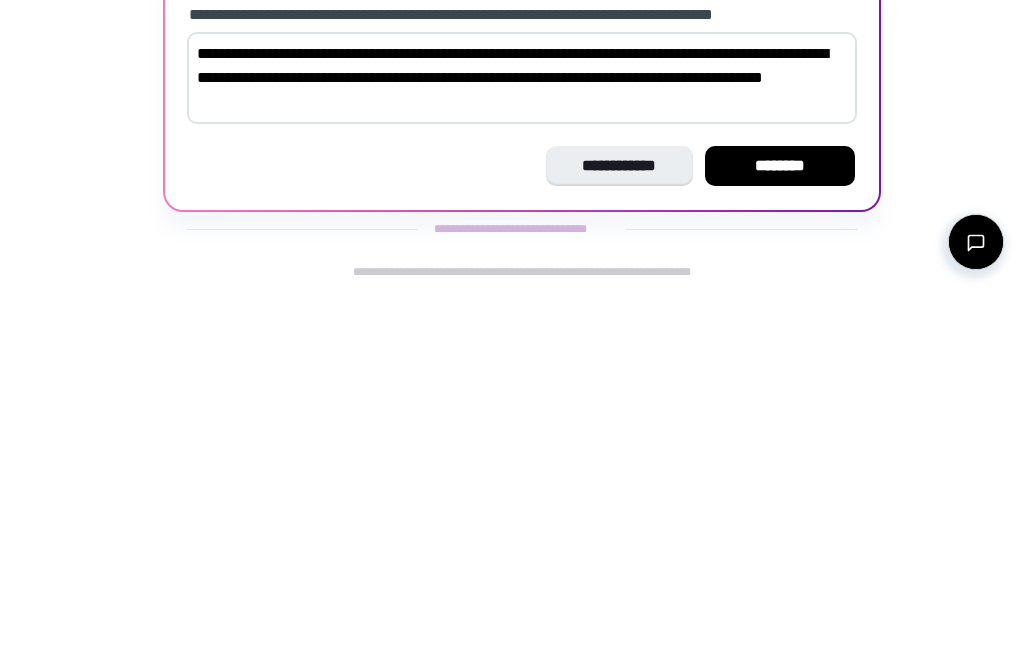 click on "**********" at bounding box center (619, 524) 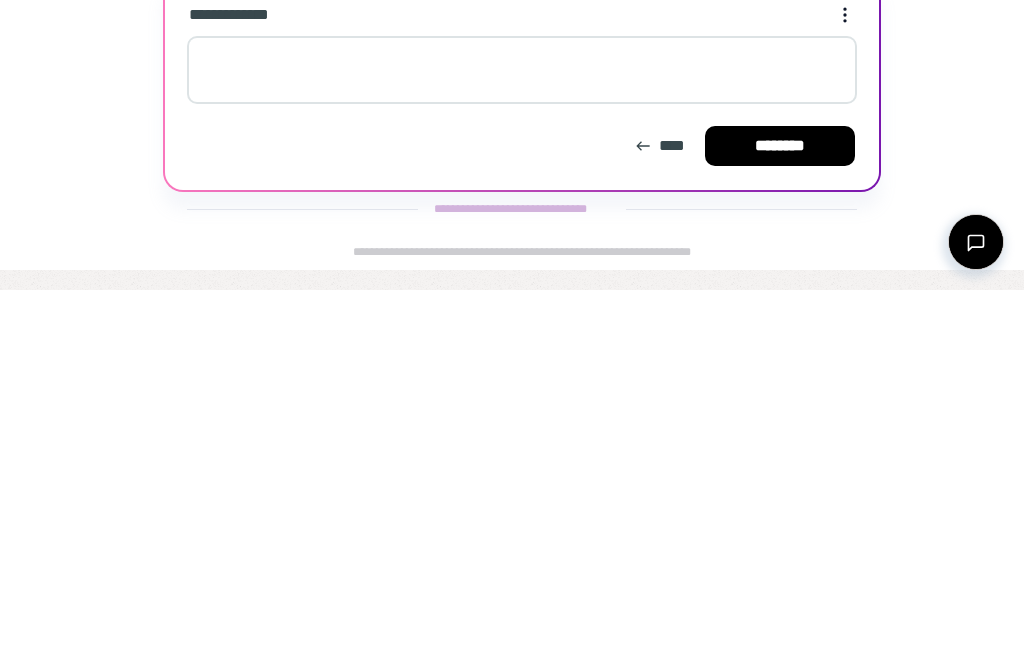 scroll, scrollTop: 209, scrollLeft: 0, axis: vertical 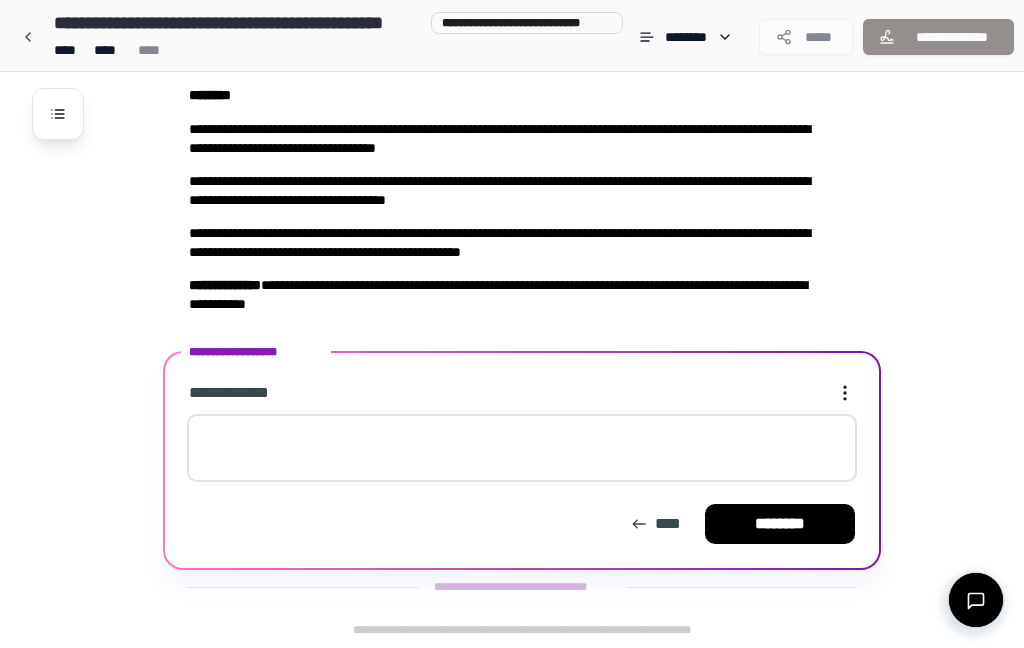 click on "********" at bounding box center [780, 524] 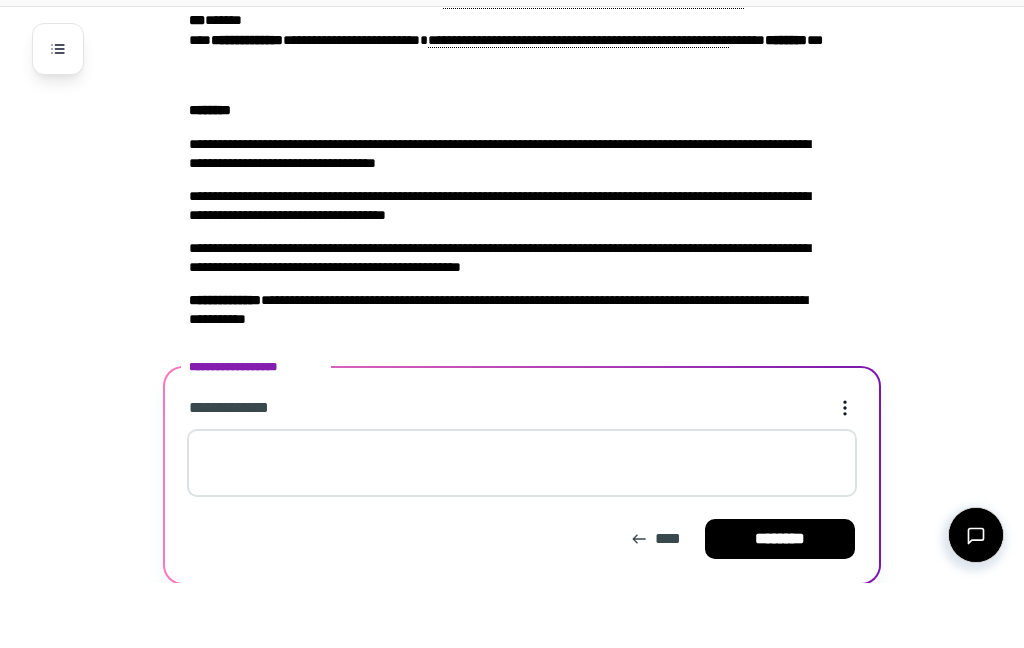 scroll, scrollTop: 209, scrollLeft: 0, axis: vertical 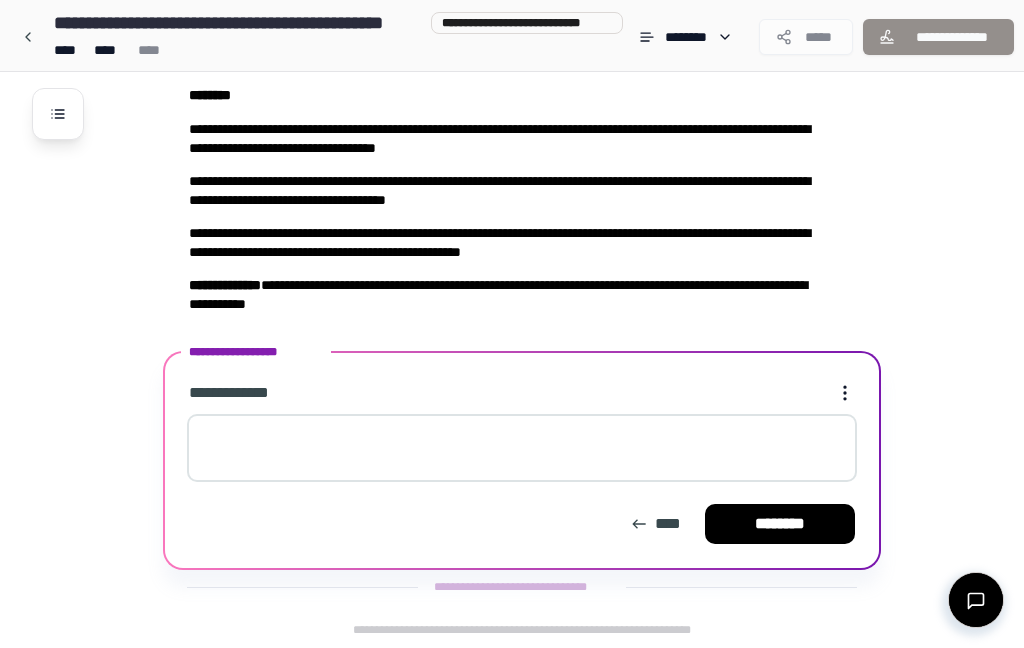 click on "********" at bounding box center [780, 524] 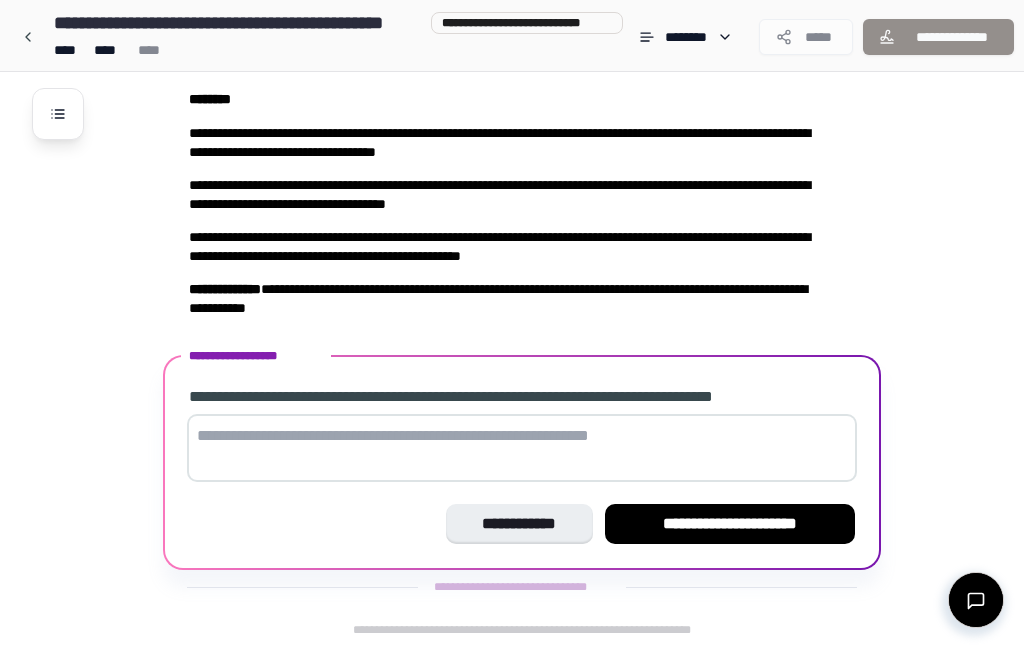 click on "**********" at bounding box center (730, 524) 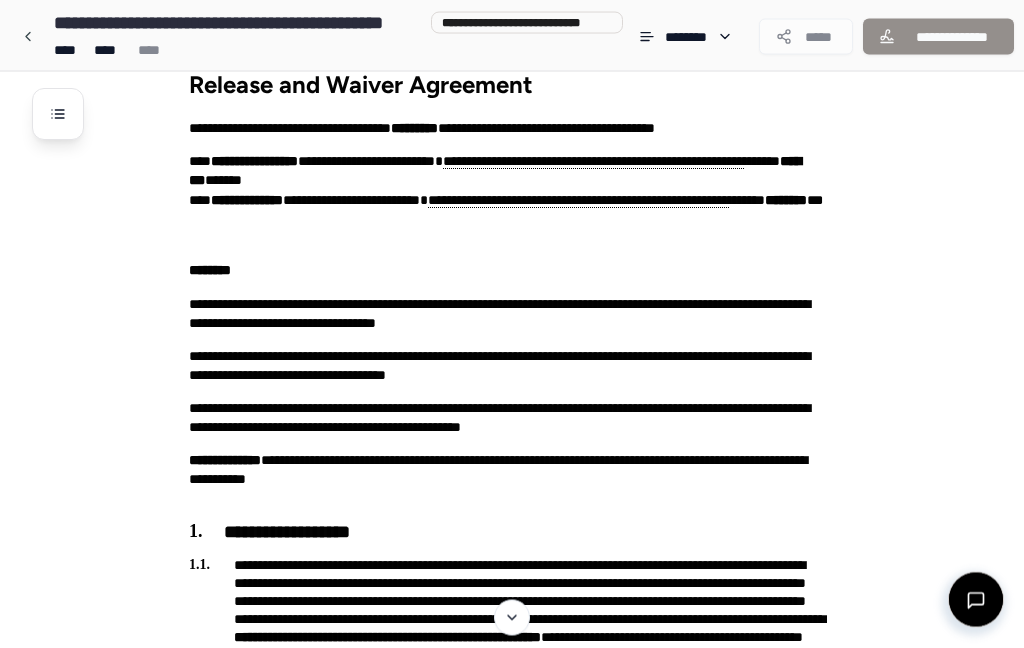 scroll, scrollTop: 0, scrollLeft: 0, axis: both 